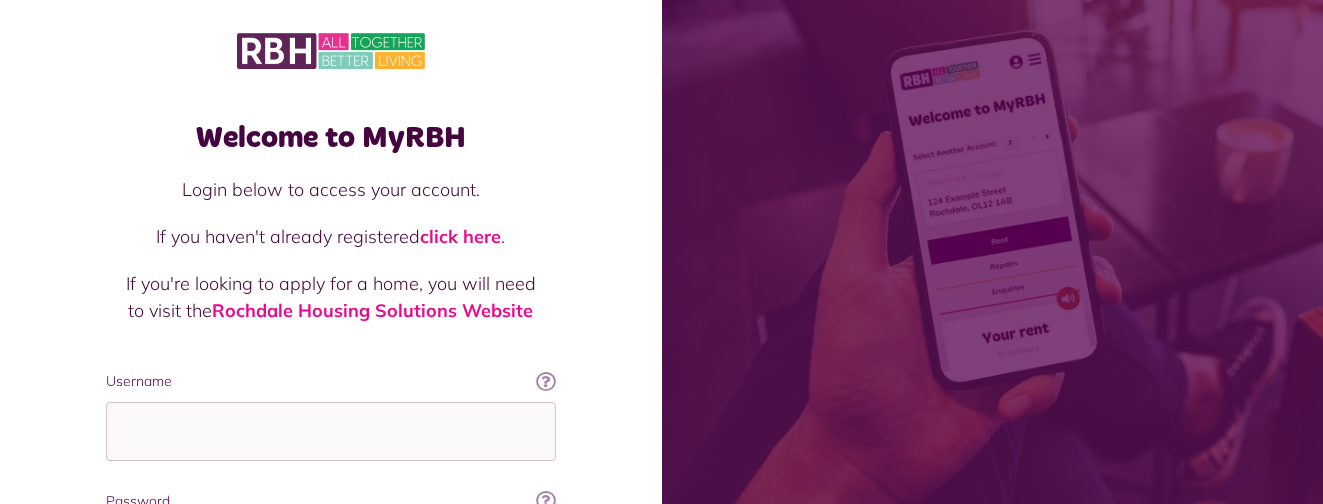 scroll, scrollTop: 260, scrollLeft: 0, axis: vertical 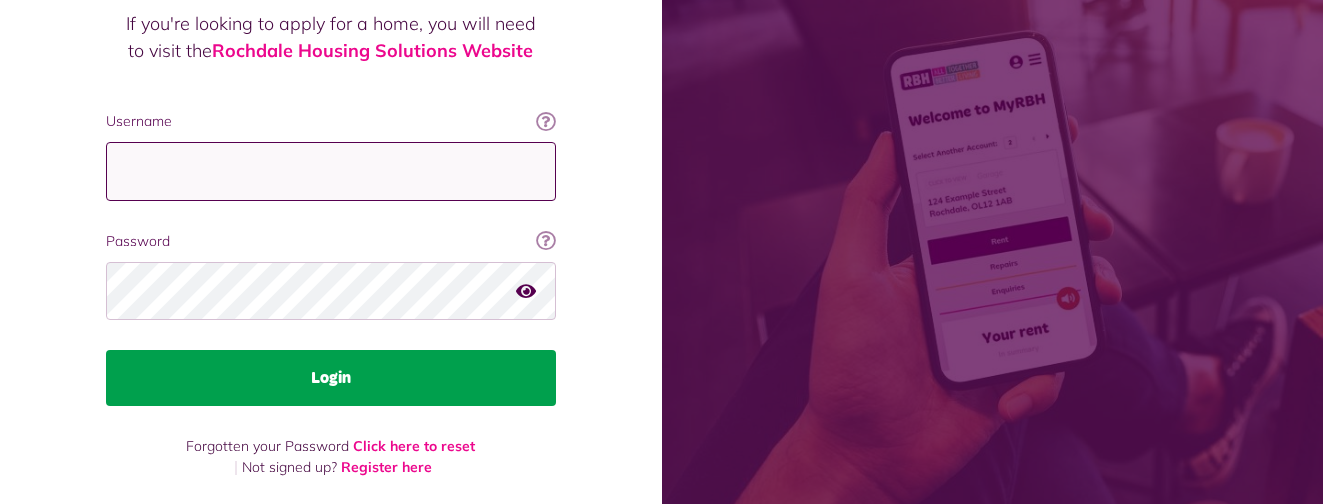 type on "**********" 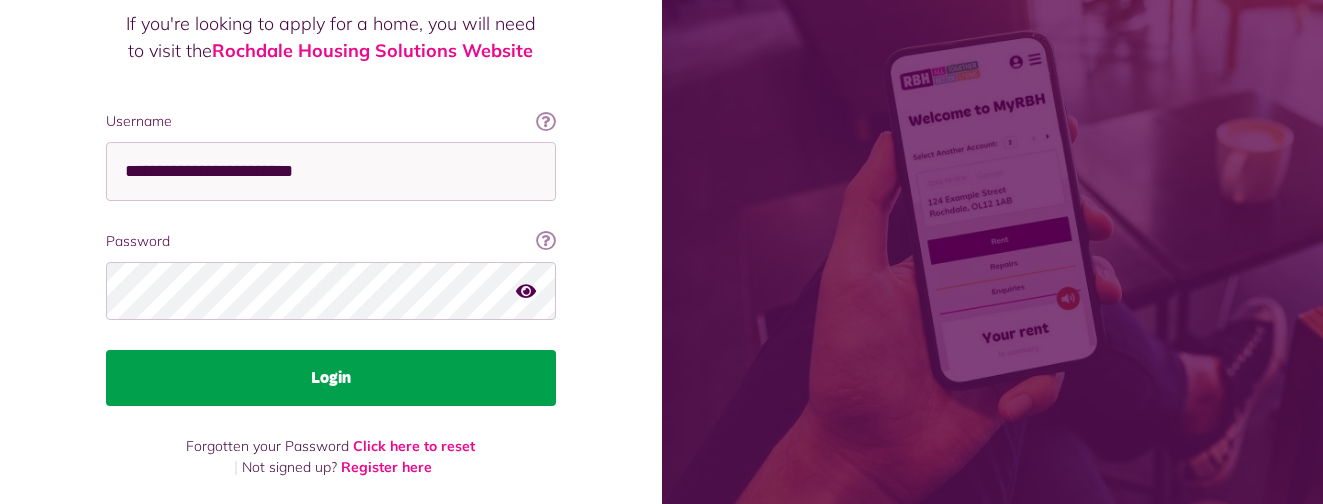 click on "Login" at bounding box center (331, 378) 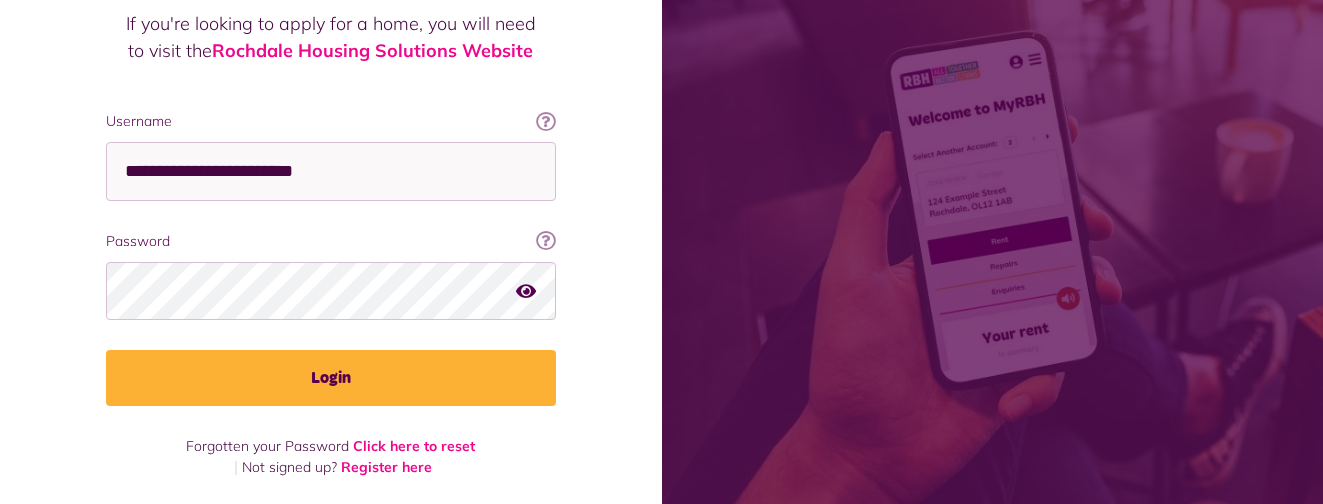 scroll, scrollTop: 264, scrollLeft: 0, axis: vertical 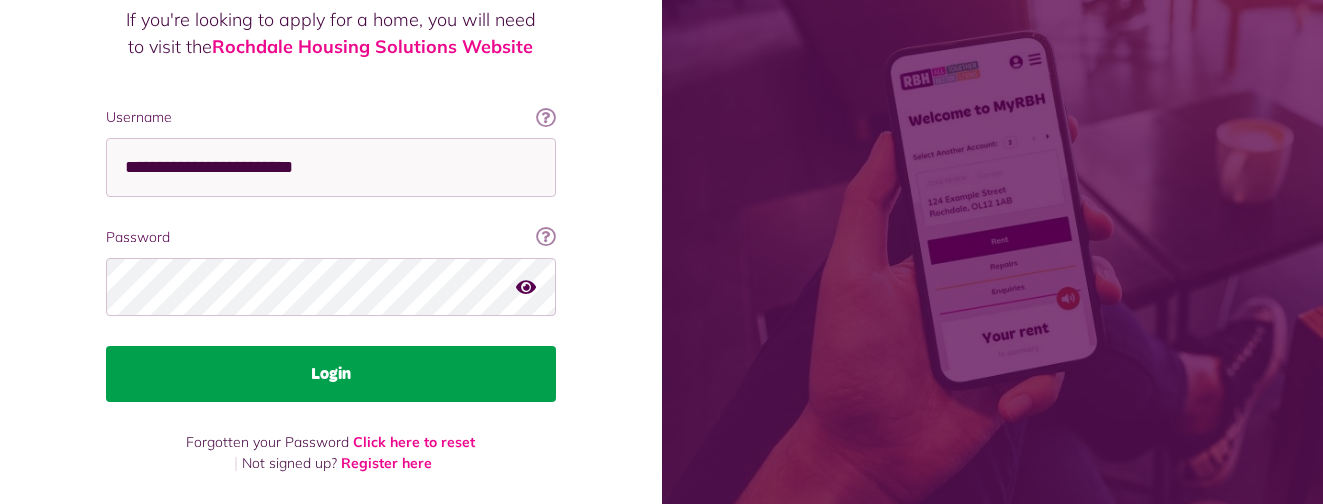 click on "Login" at bounding box center [331, 374] 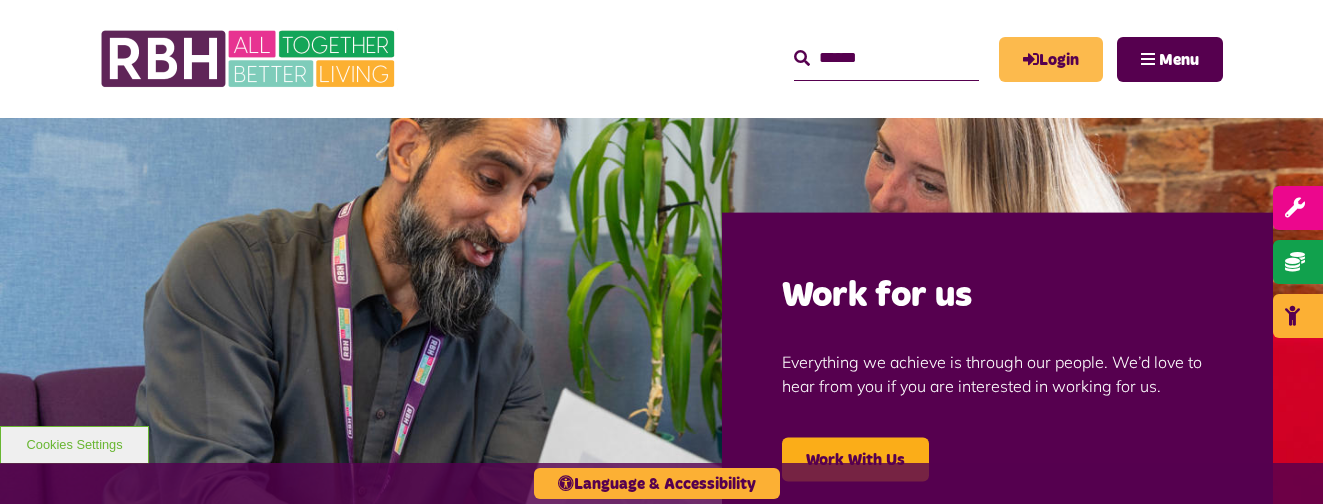 scroll, scrollTop: 0, scrollLeft: 0, axis: both 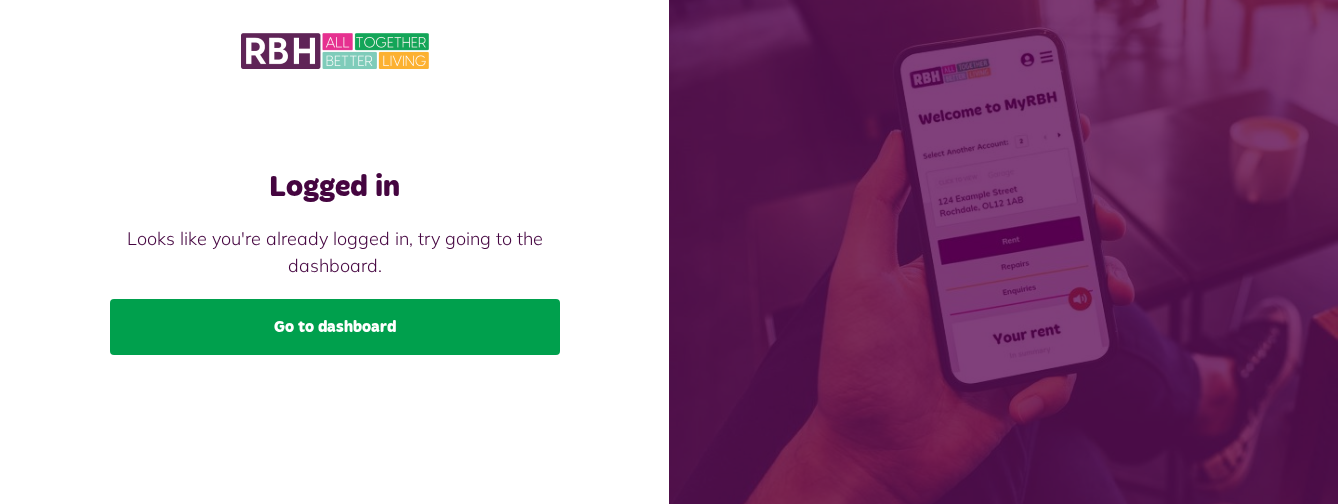 click on "Go to dashboard" at bounding box center [335, 327] 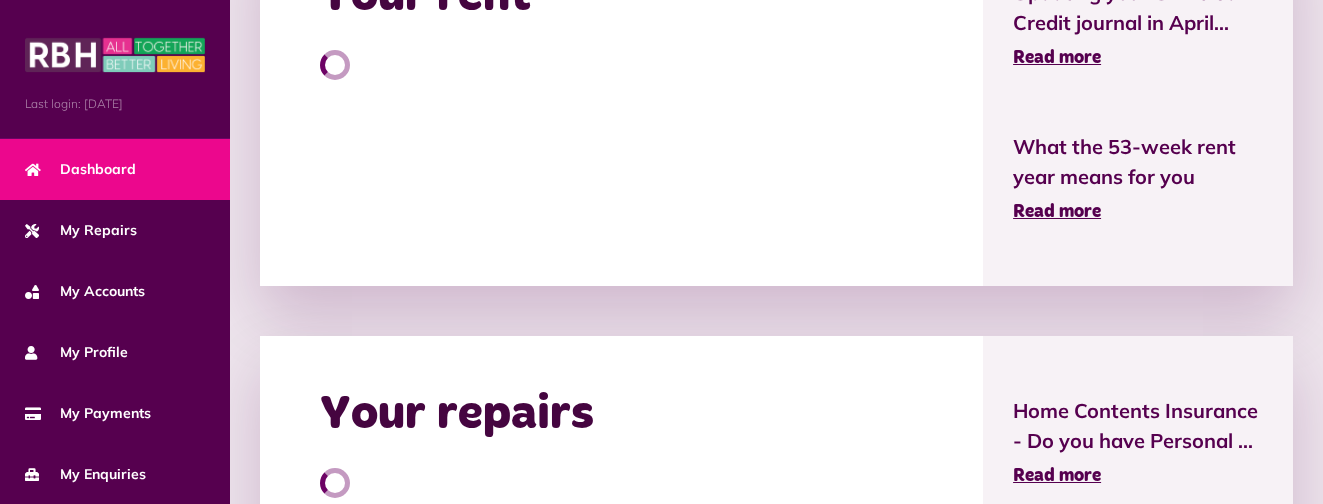 scroll, scrollTop: 723, scrollLeft: 0, axis: vertical 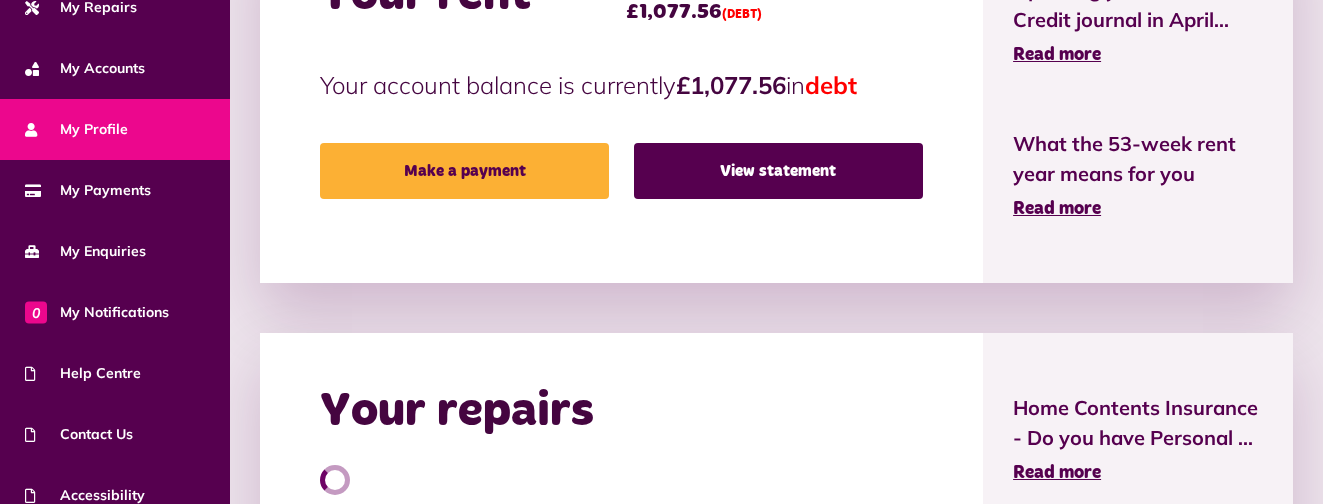 click on "My Profile" at bounding box center (115, 129) 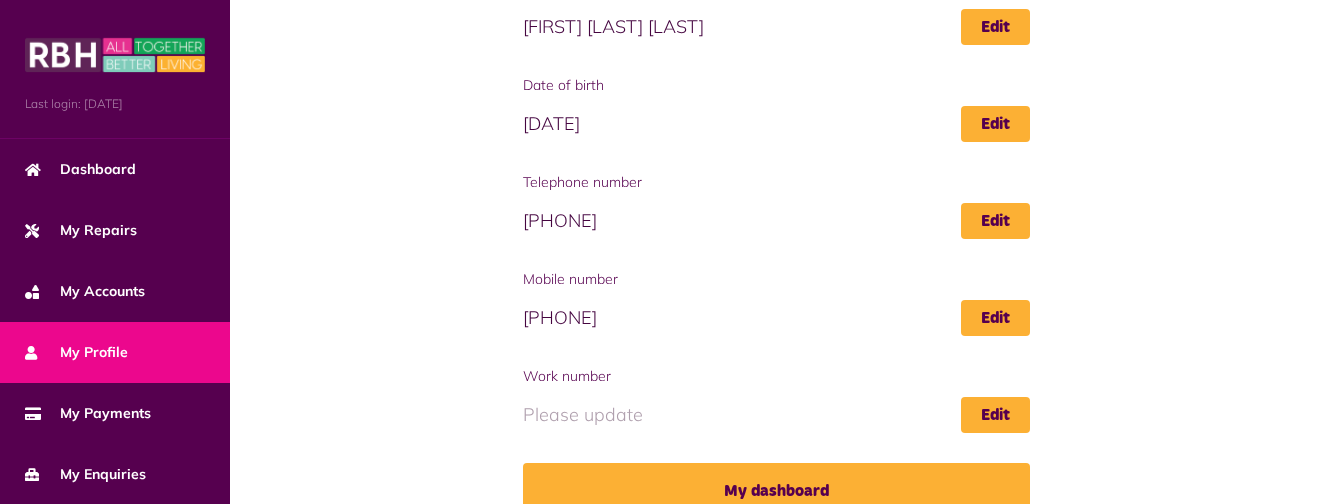 scroll, scrollTop: 451, scrollLeft: 0, axis: vertical 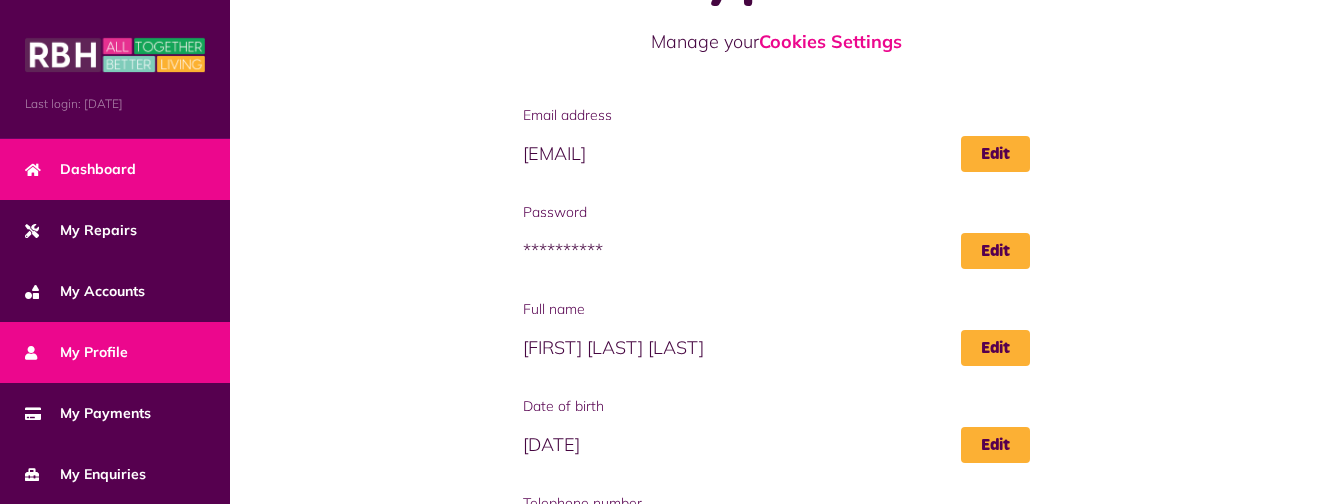 click on "Dashboard" at bounding box center [115, 169] 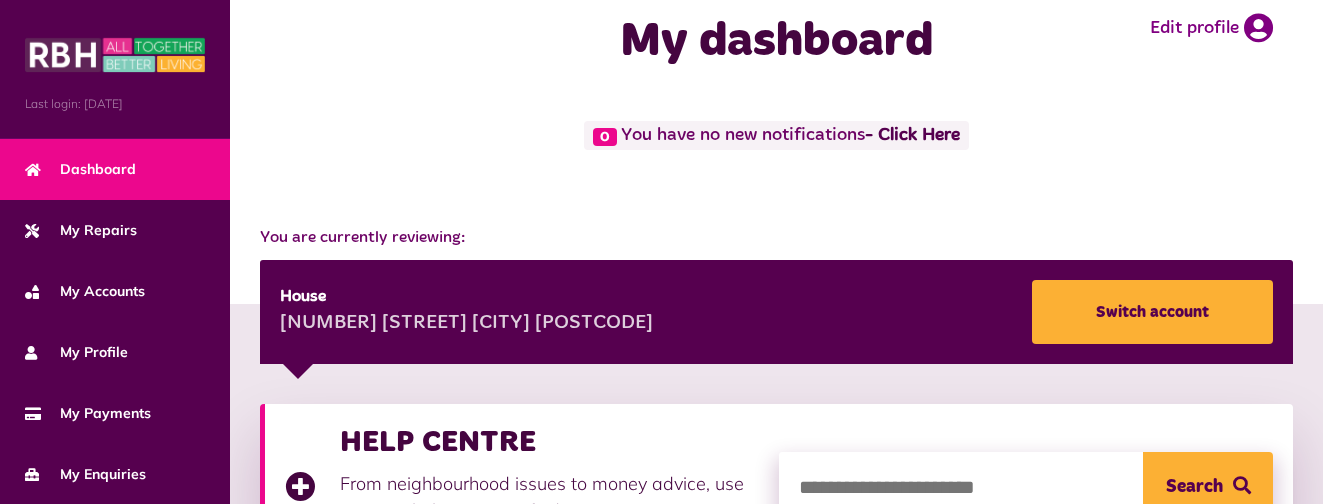 scroll, scrollTop: 40, scrollLeft: 0, axis: vertical 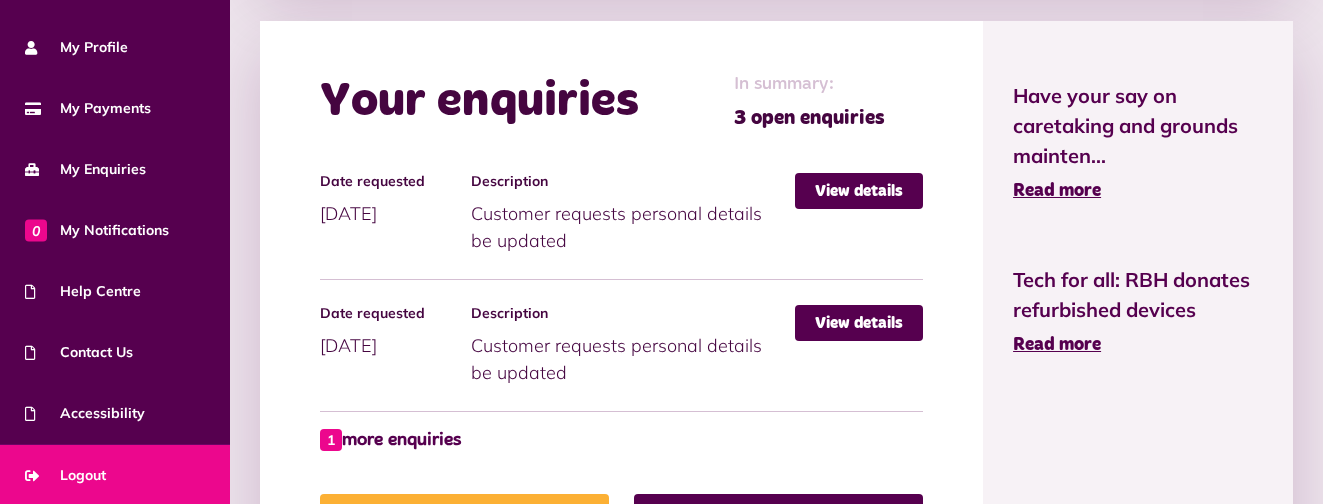 click on "Logout" at bounding box center (65, 475) 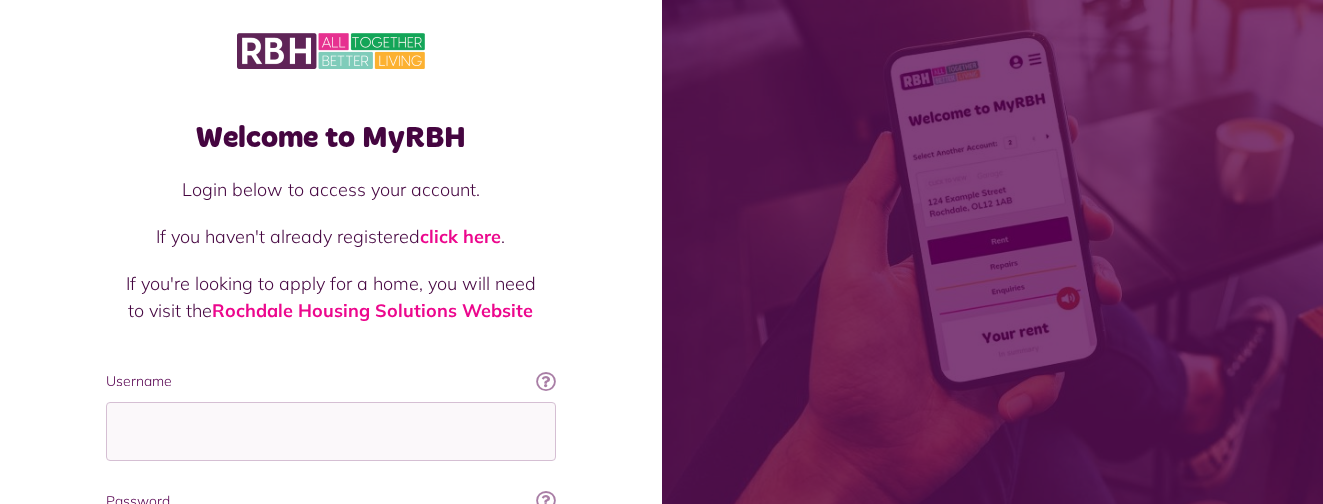 scroll, scrollTop: 264, scrollLeft: 0, axis: vertical 